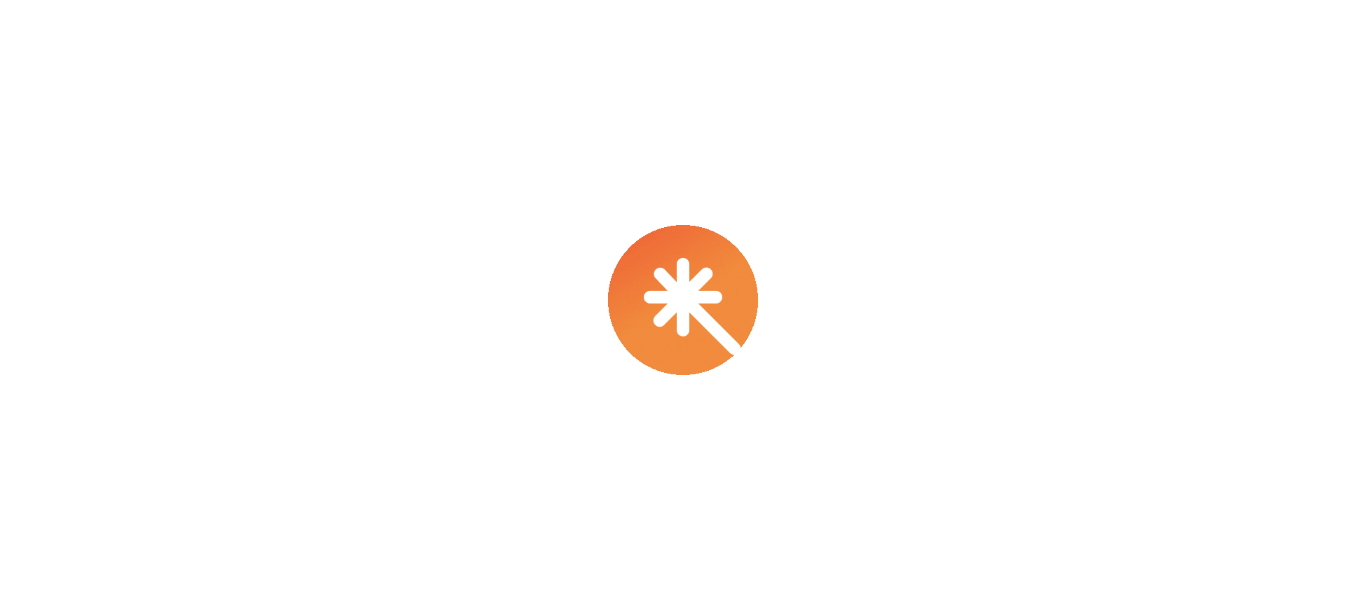 scroll, scrollTop: 0, scrollLeft: 0, axis: both 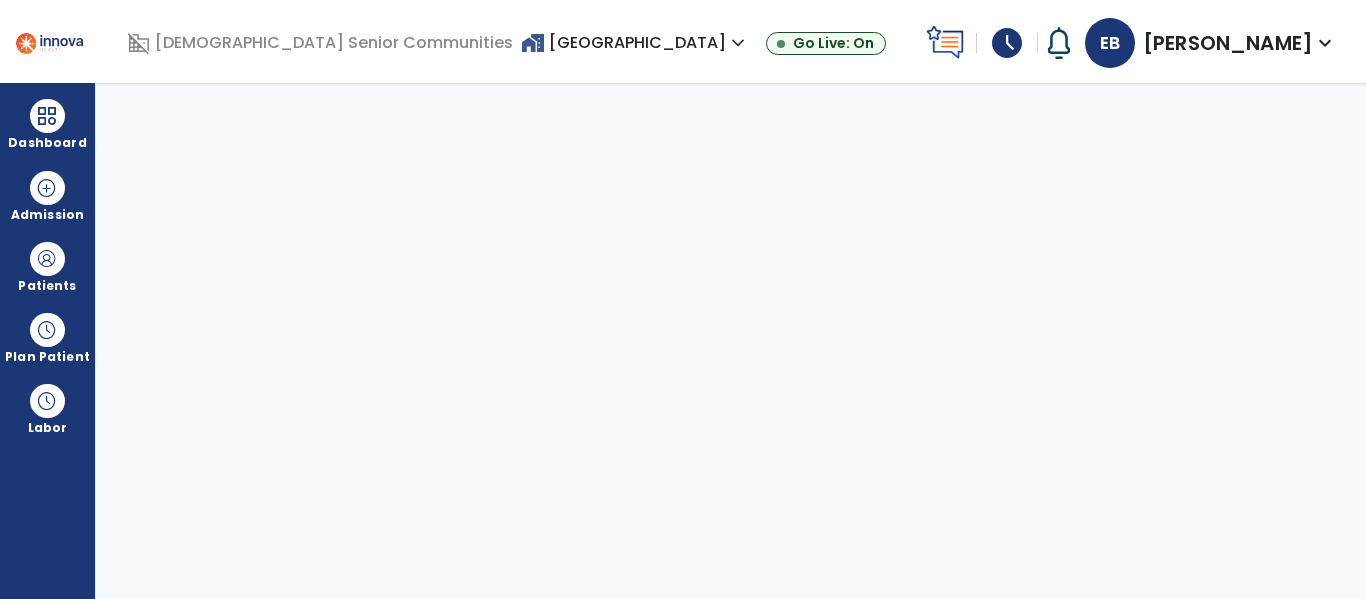 select on "****" 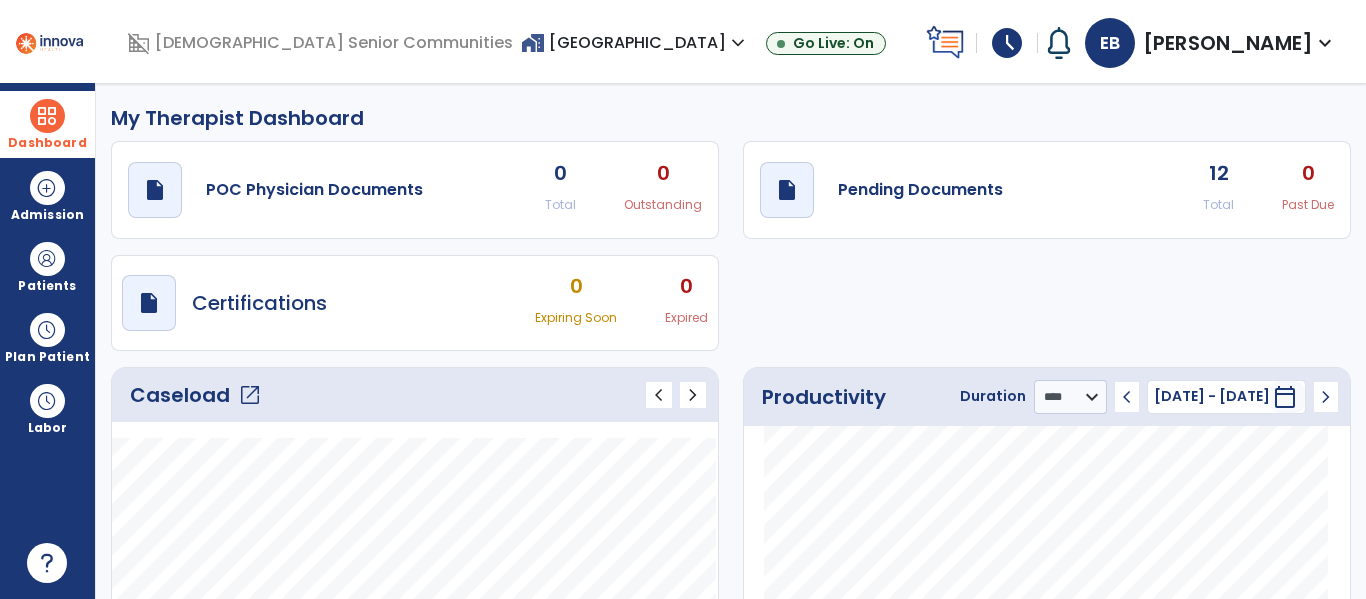 click on "Dashboard" at bounding box center (47, 124) 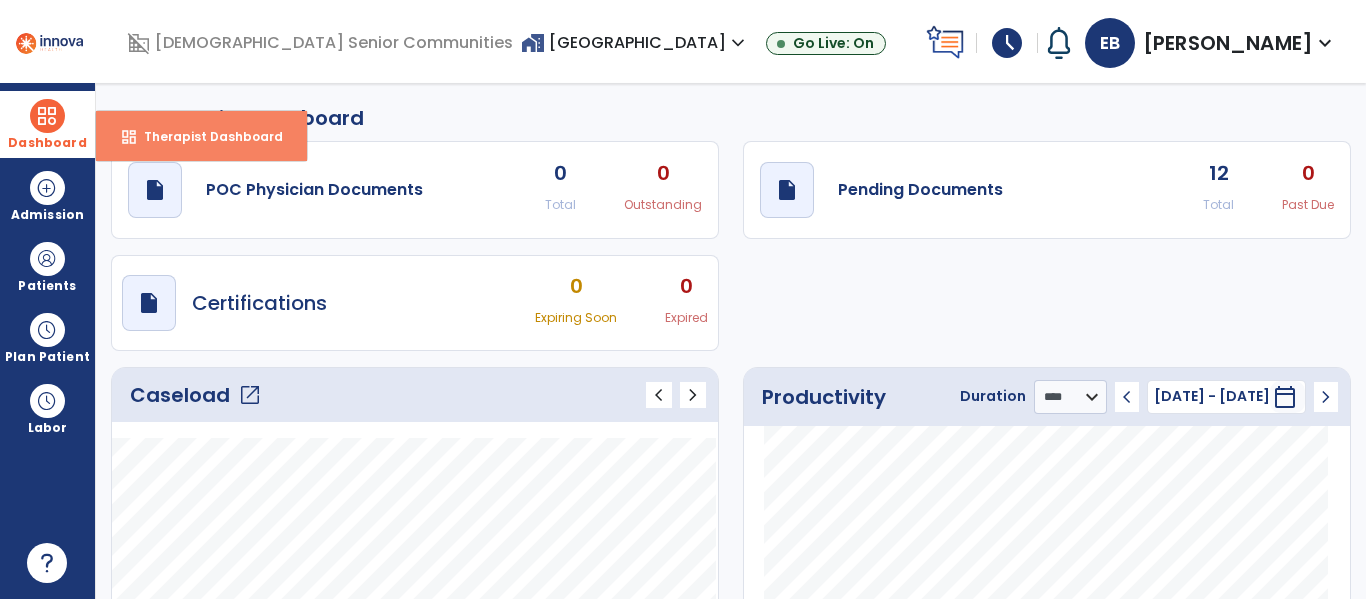 click on "Therapist Dashboard" at bounding box center [205, 136] 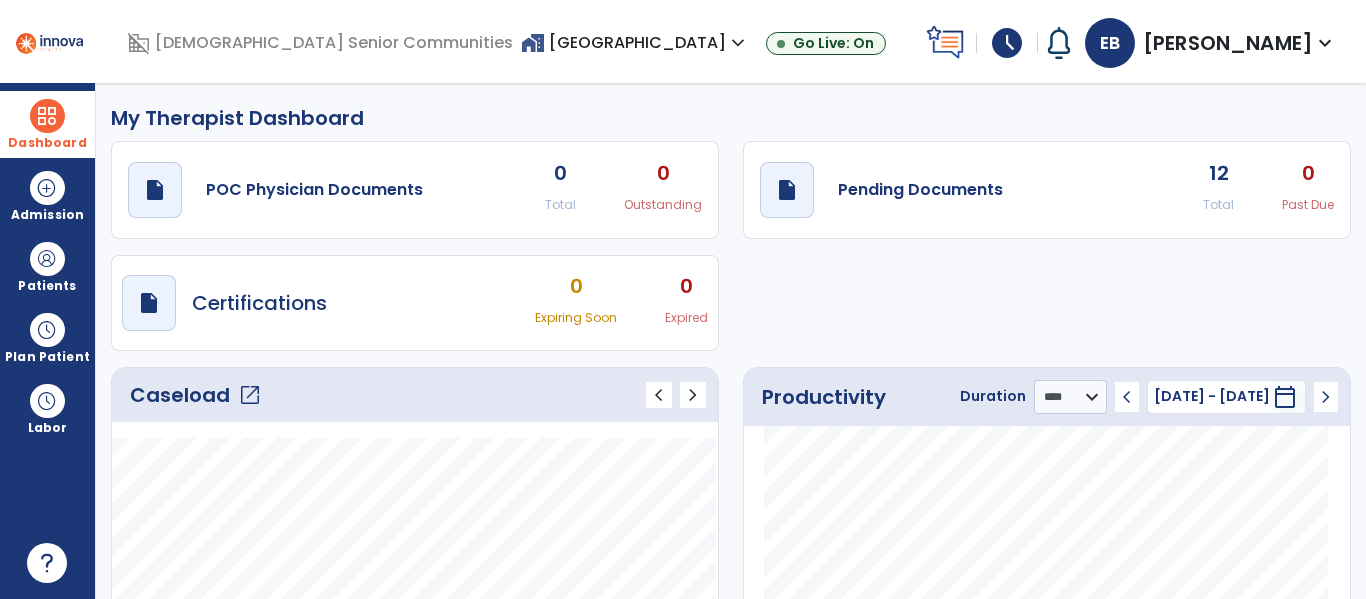 click on "Caseload   open_in_new" 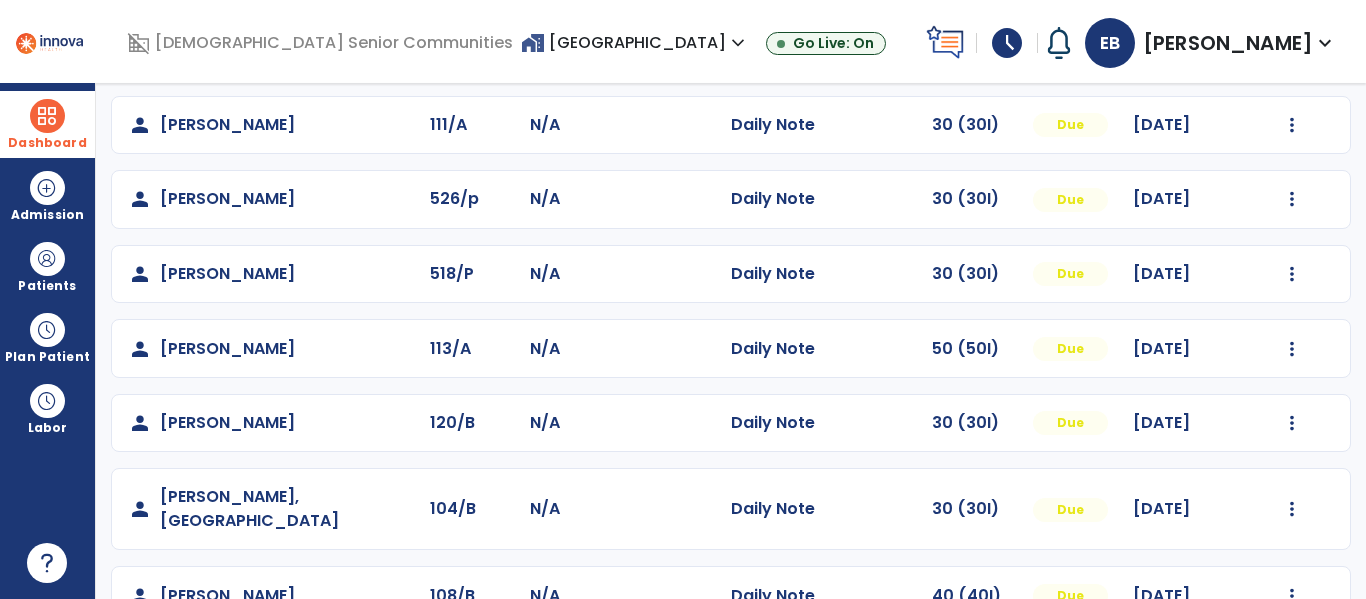 scroll, scrollTop: 563, scrollLeft: 0, axis: vertical 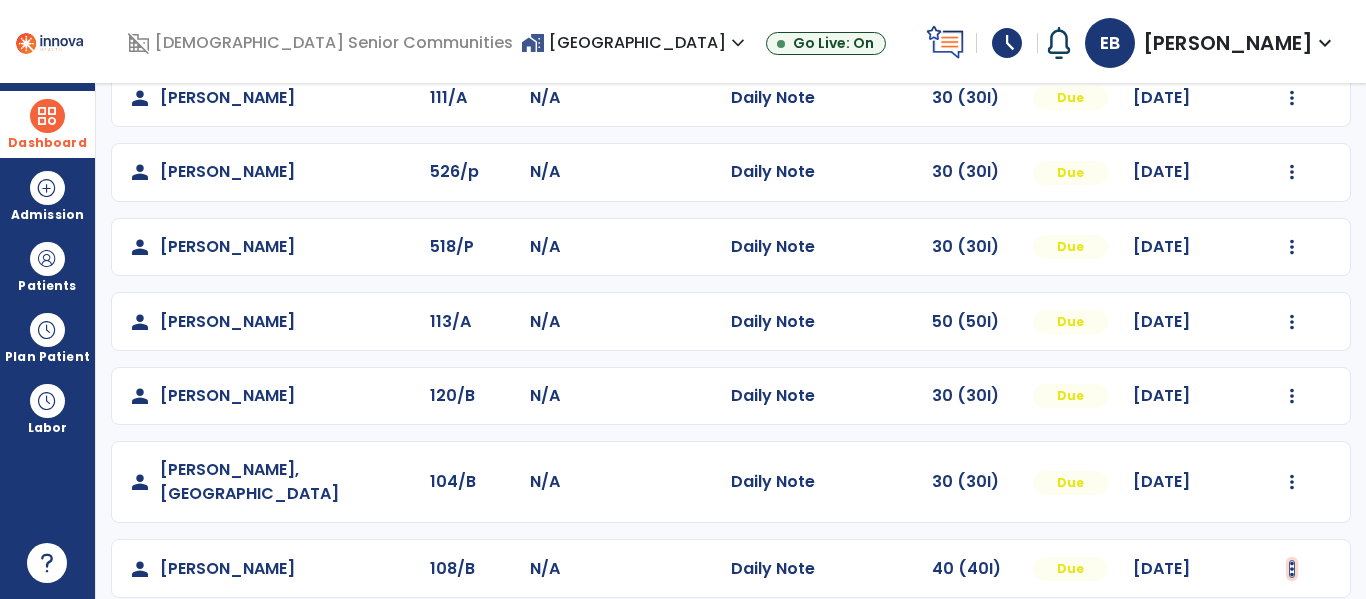 click at bounding box center [1292, -275] 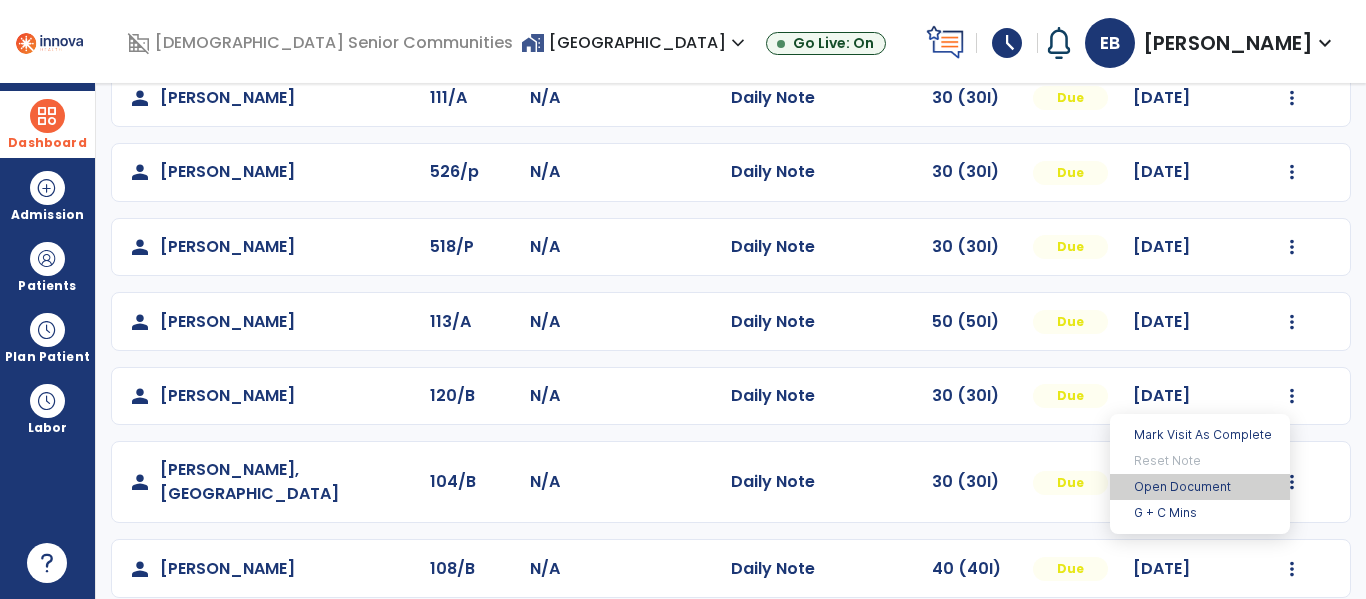 click on "Open Document" at bounding box center (1200, 487) 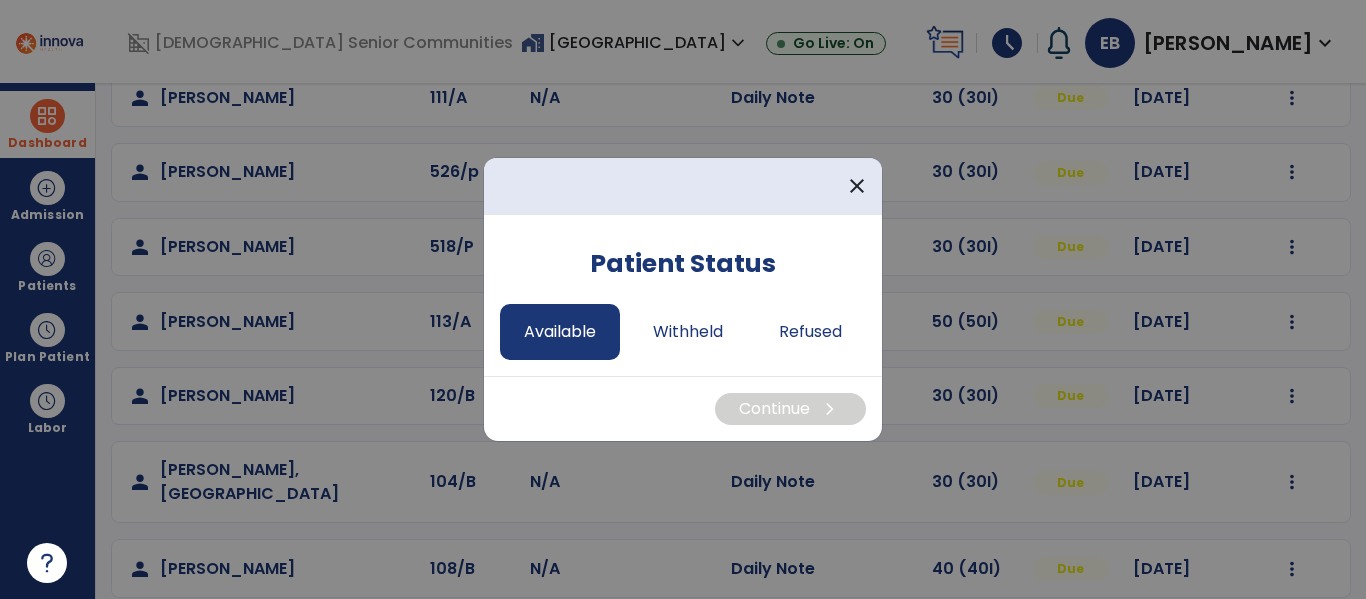 click on "Available" at bounding box center (560, 332) 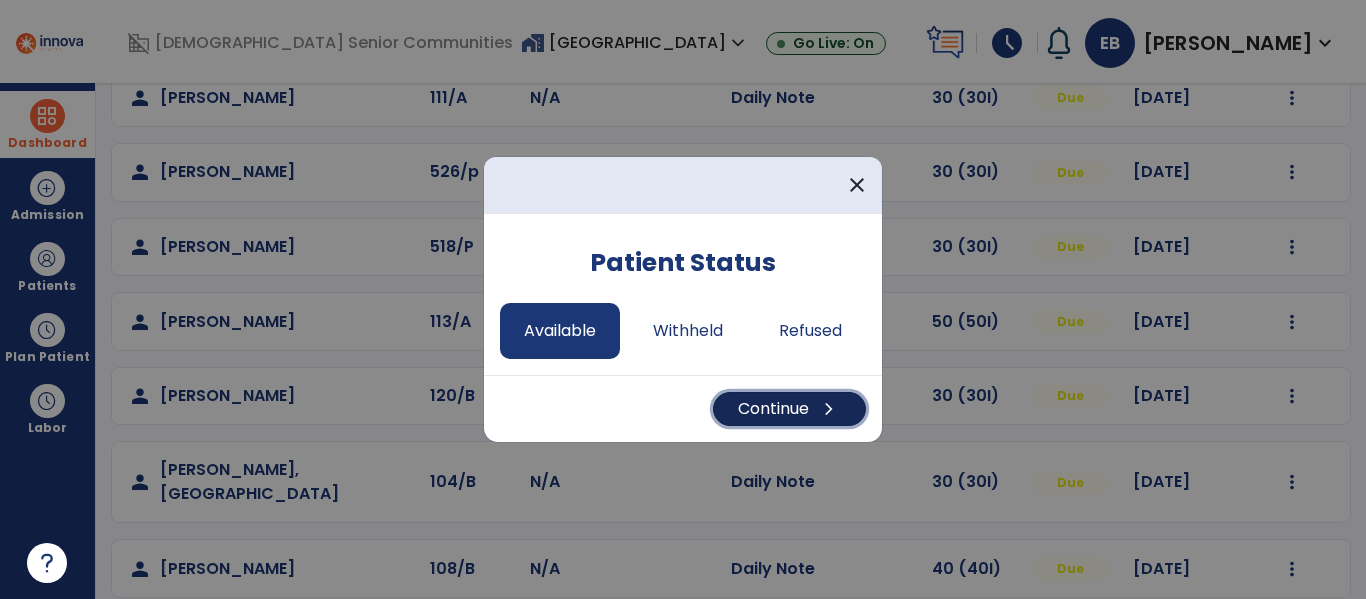 click on "Continue   chevron_right" at bounding box center [789, 409] 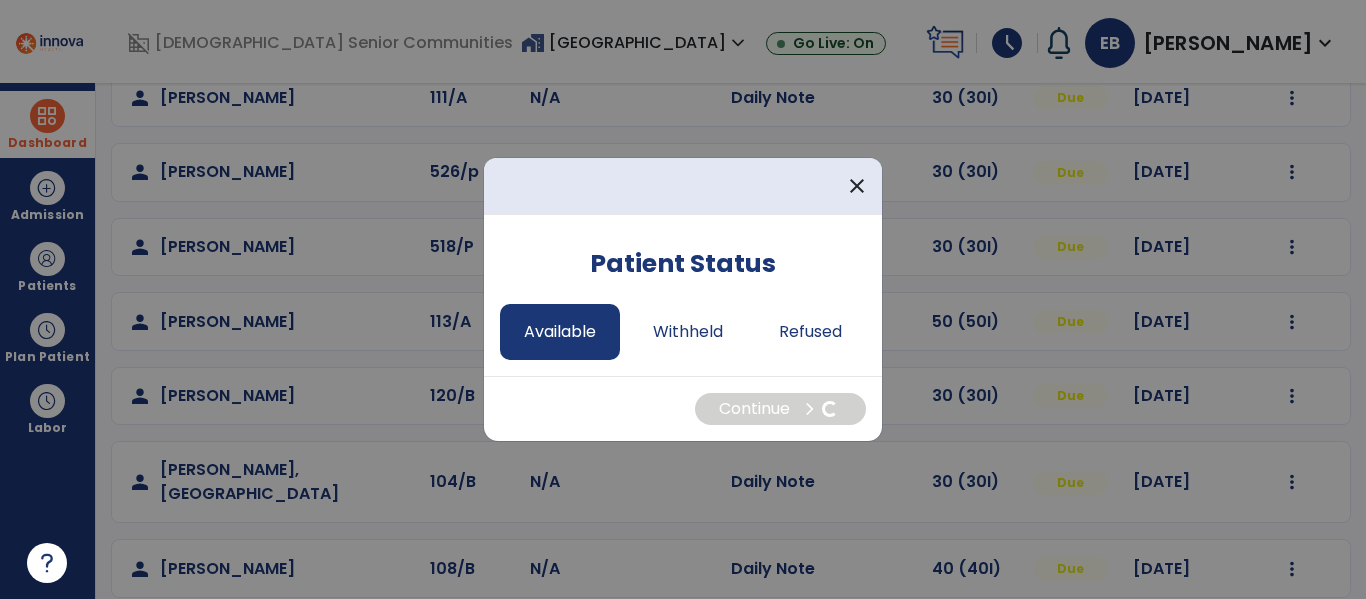 select on "*" 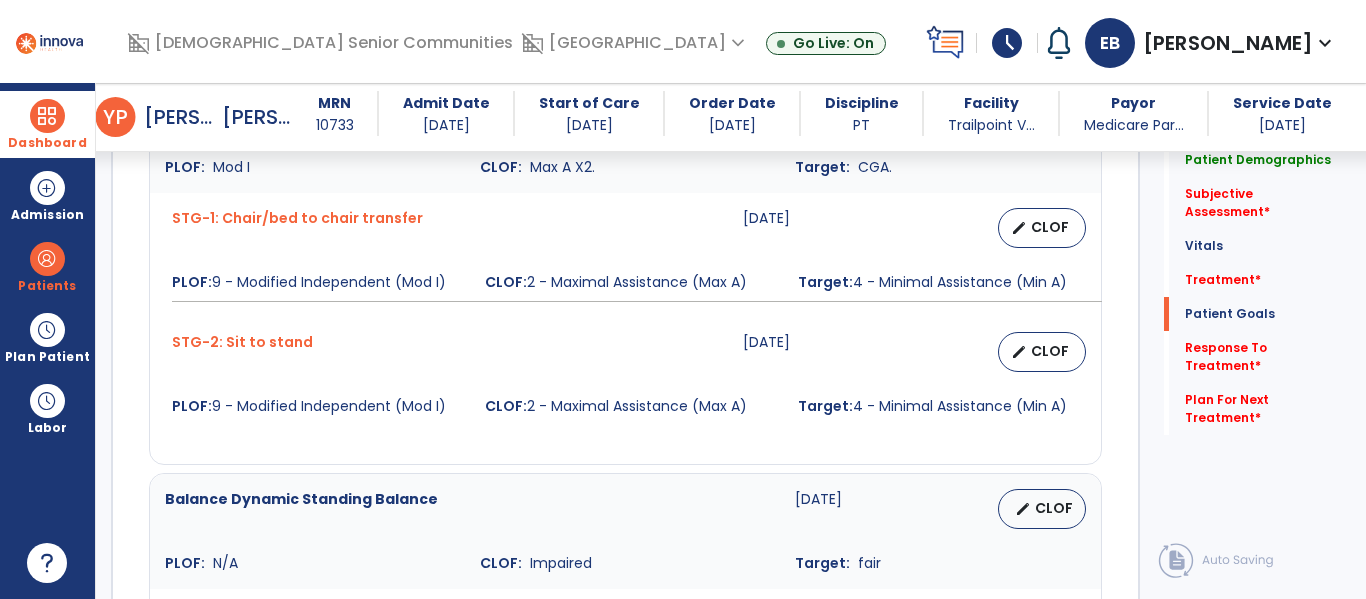scroll, scrollTop: 2368, scrollLeft: 0, axis: vertical 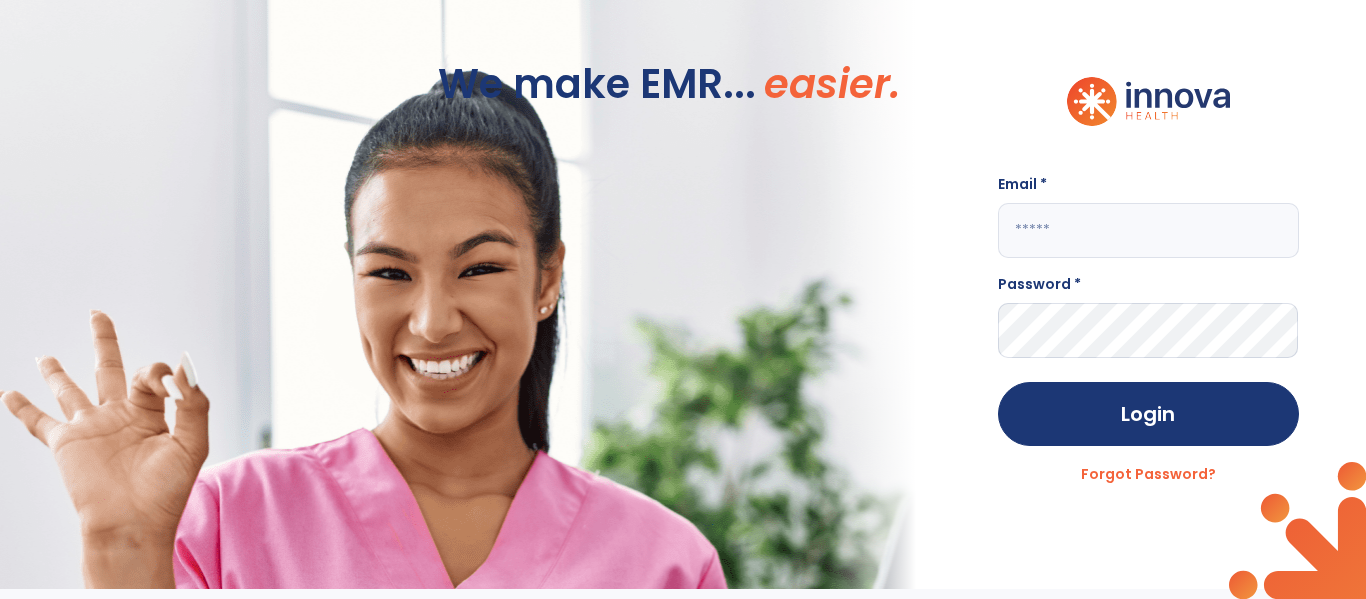 click 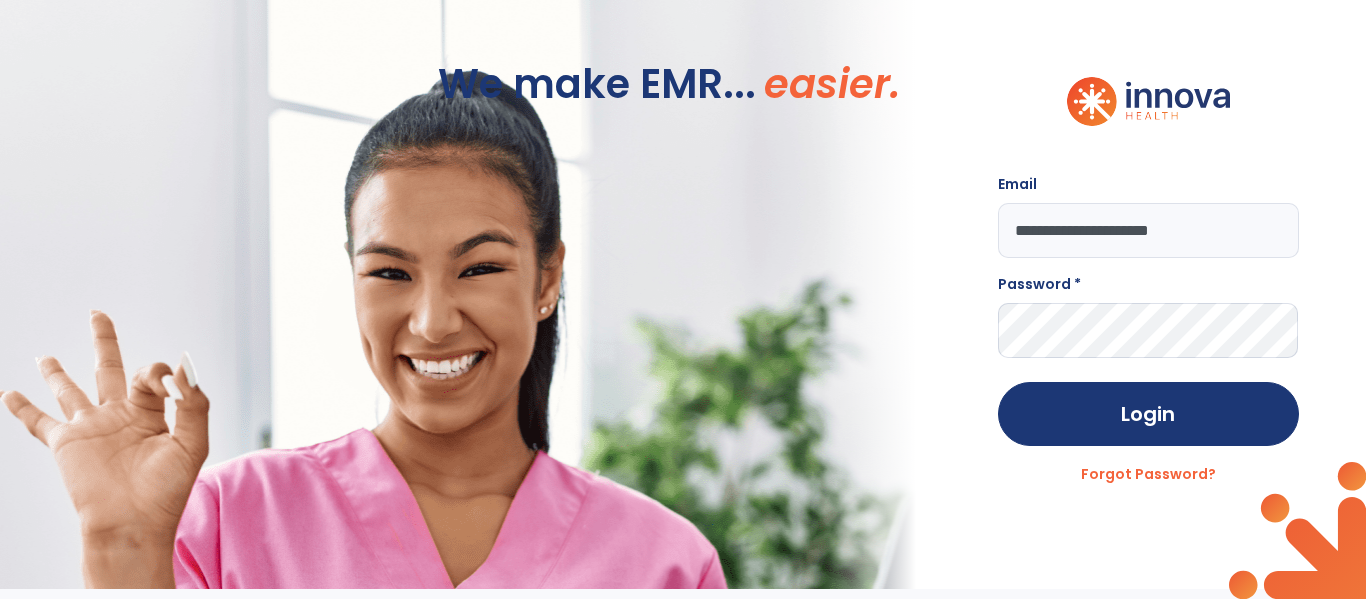click on "**********" 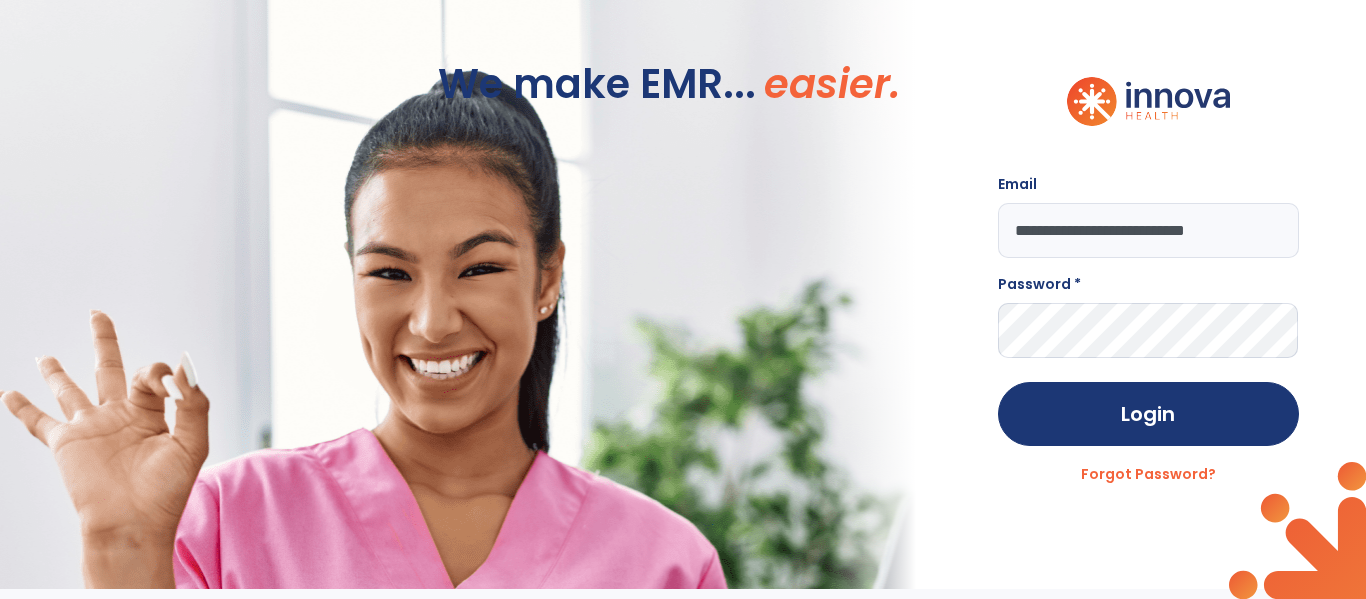 scroll, scrollTop: 0, scrollLeft: 4, axis: horizontal 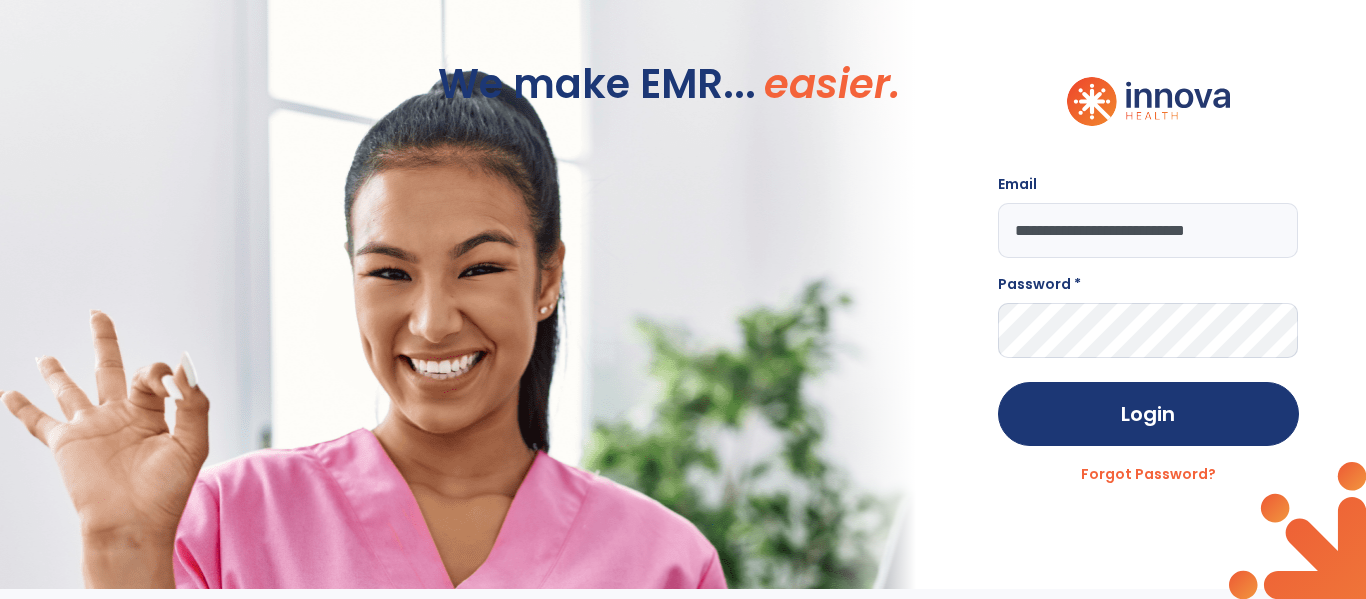 type on "**********" 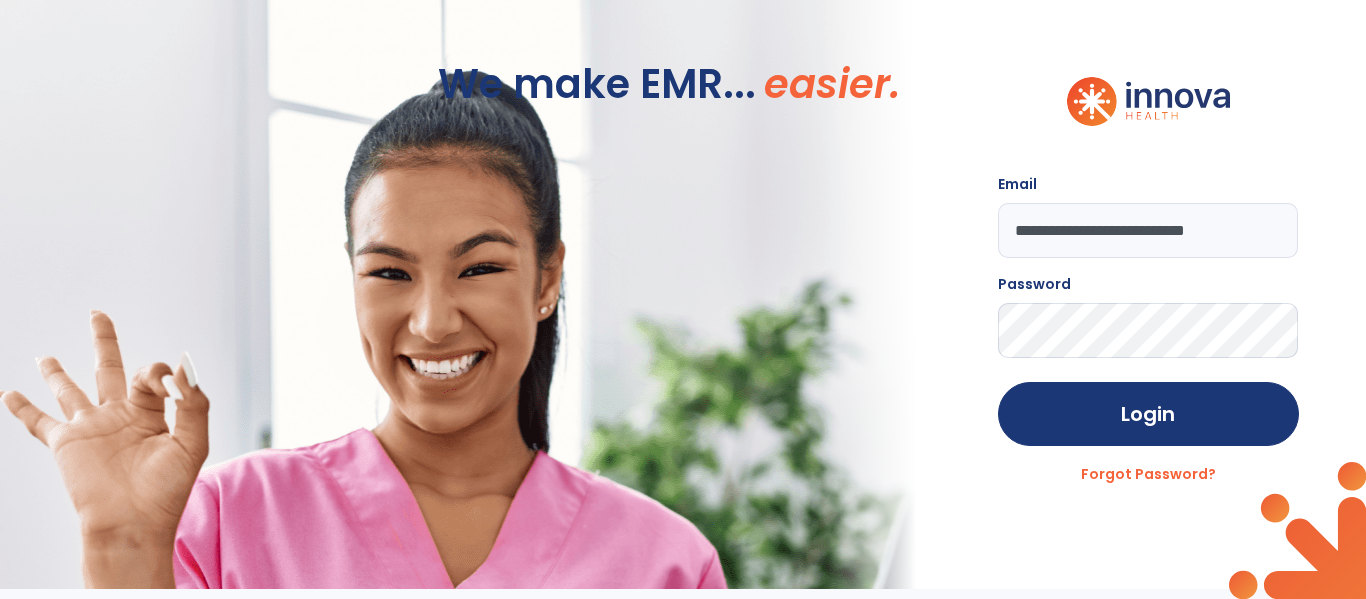 click on "Login" 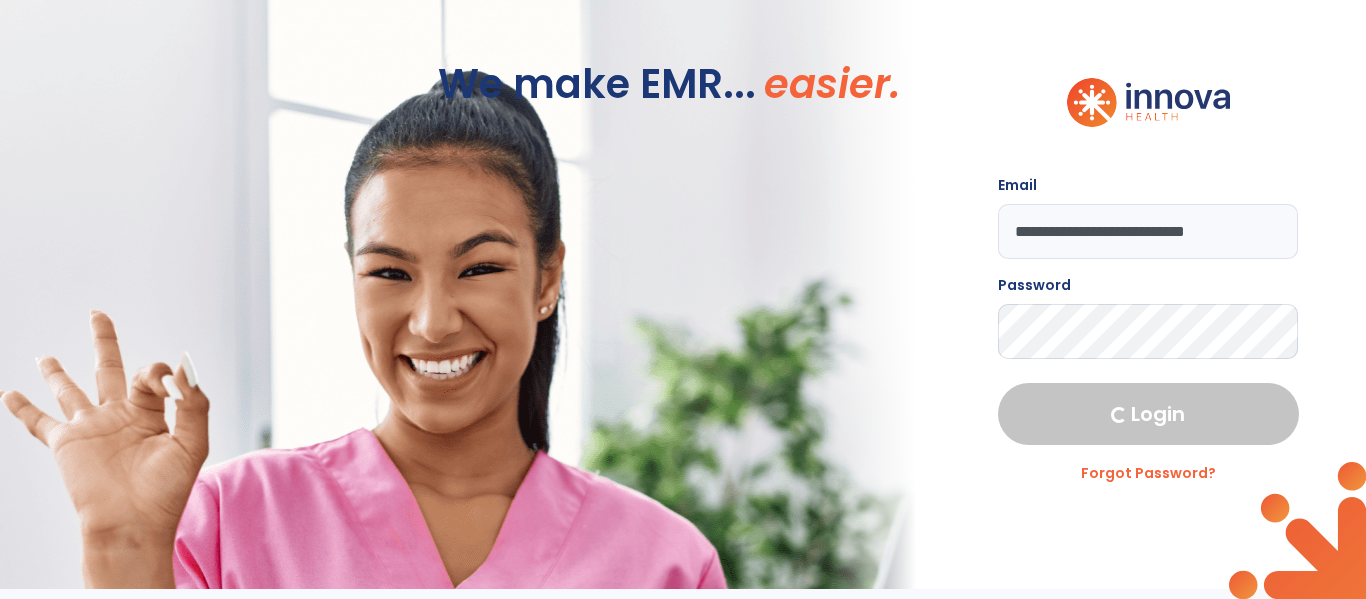 select on "****" 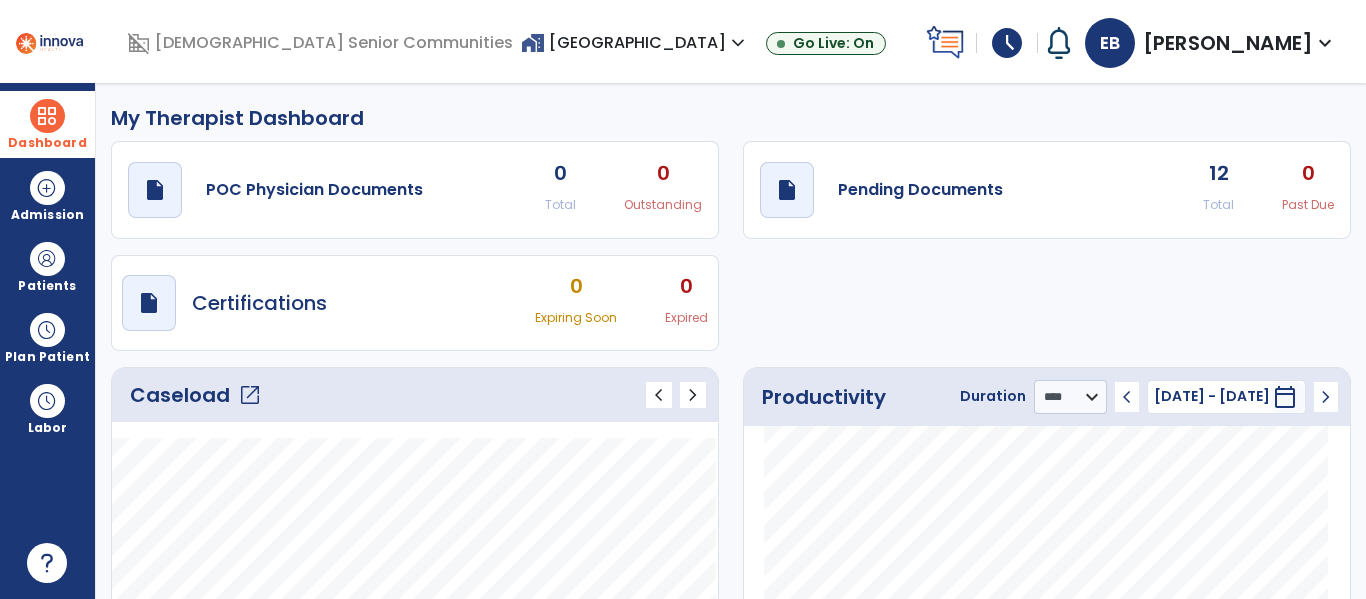 click at bounding box center [47, 116] 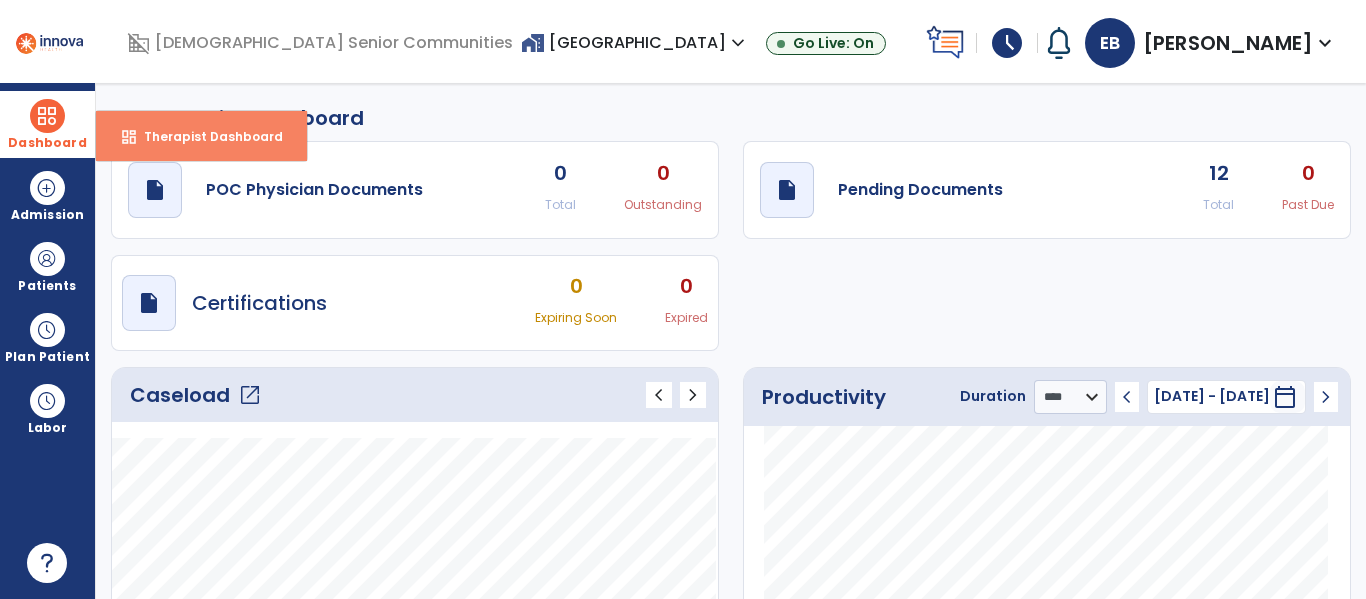 click on "Therapist Dashboard" at bounding box center (205, 136) 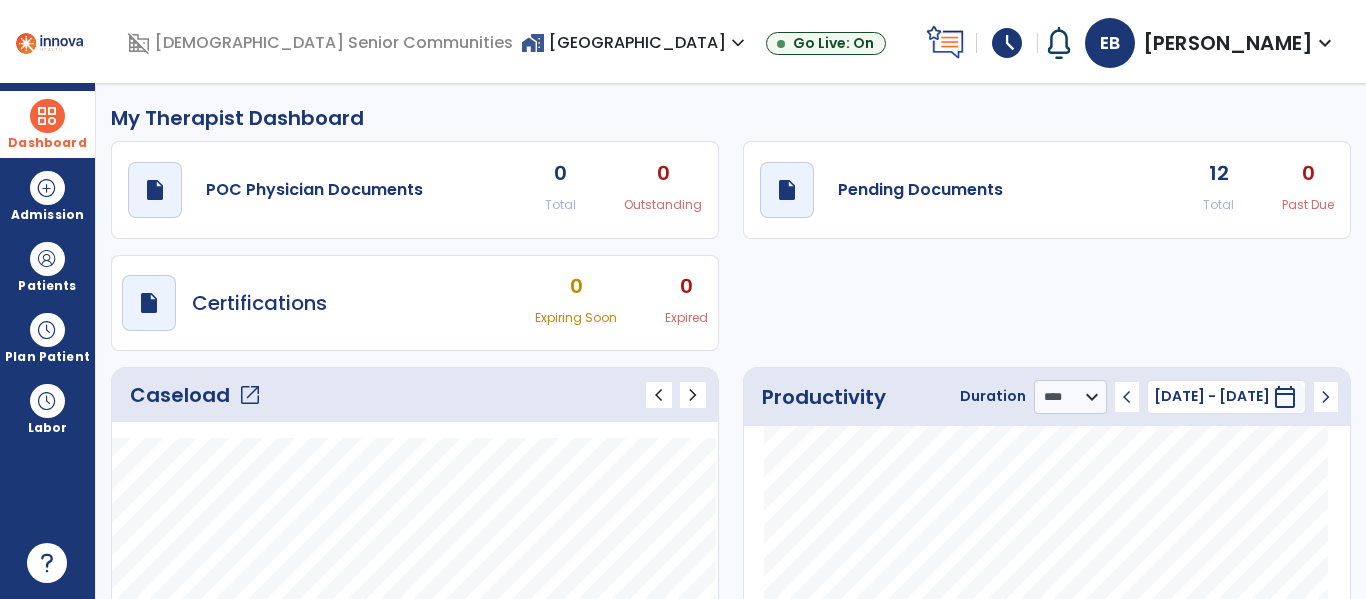 click on "Caseload   open_in_new" 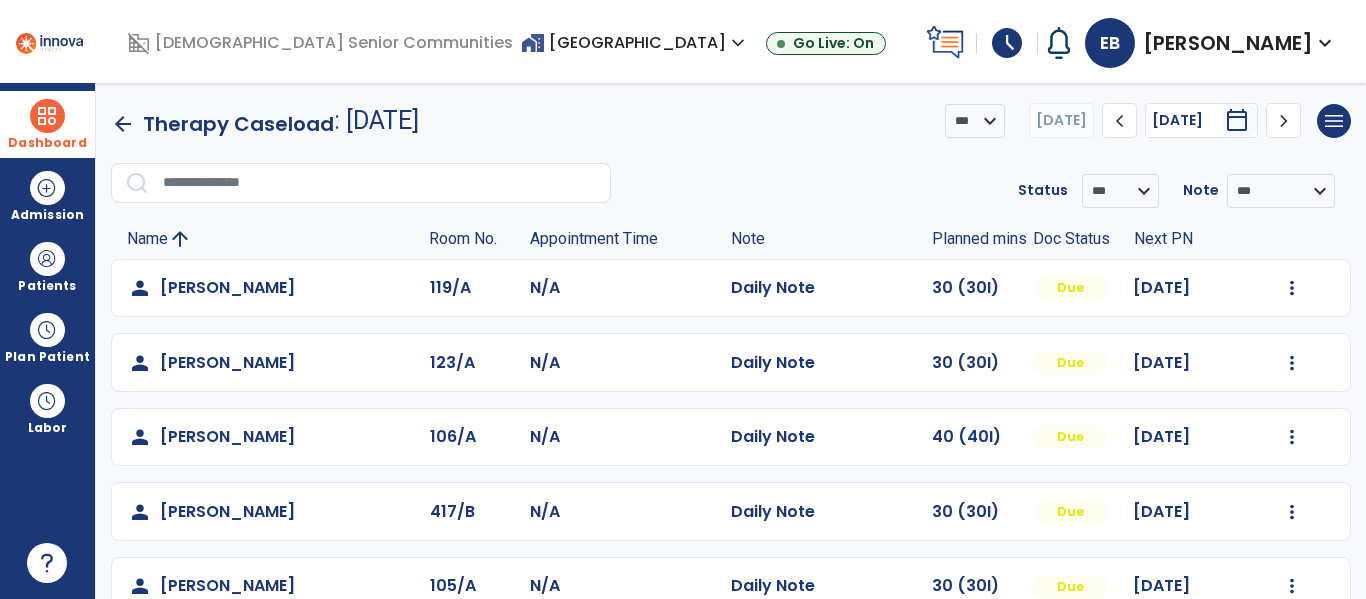 click at bounding box center (47, 116) 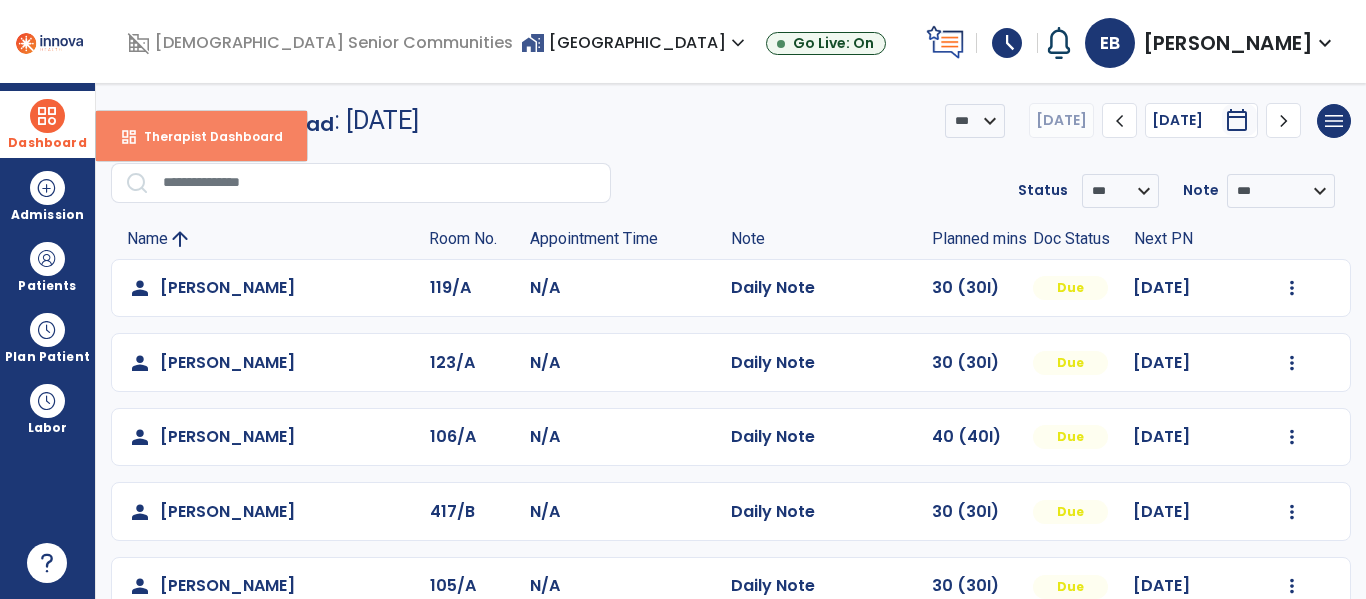 click on "Therapist Dashboard" at bounding box center [205, 136] 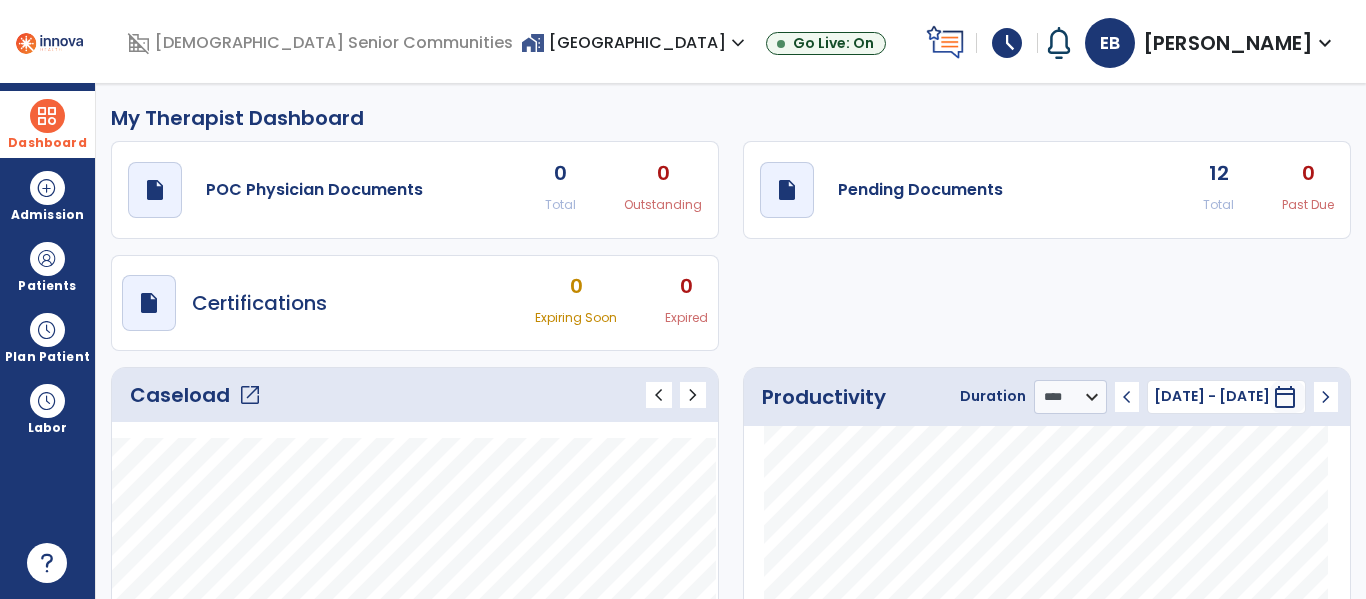 scroll, scrollTop: 253, scrollLeft: 0, axis: vertical 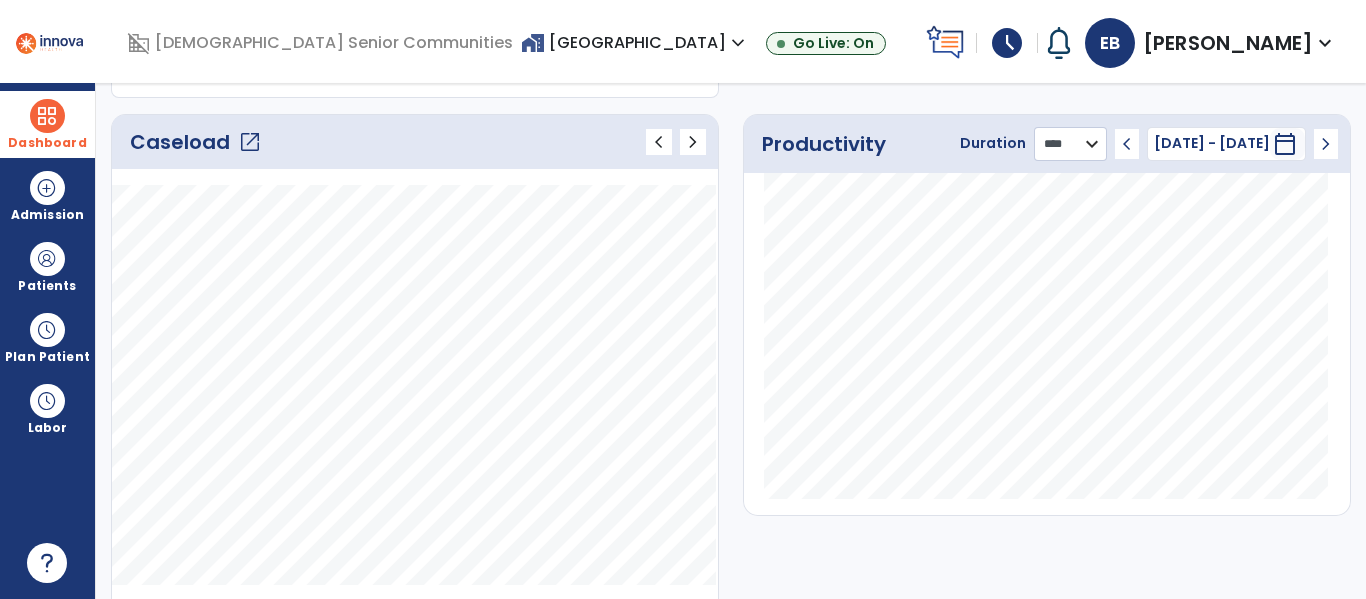 click on "******** **** ***" 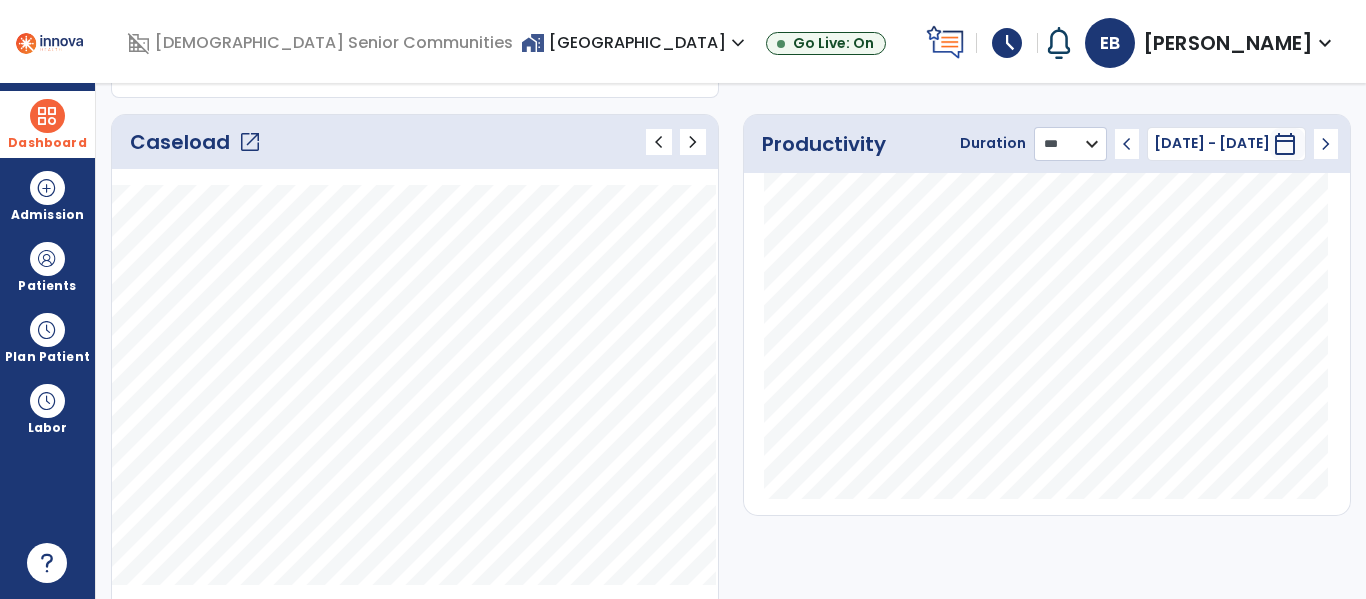 click on "******** **** ***" 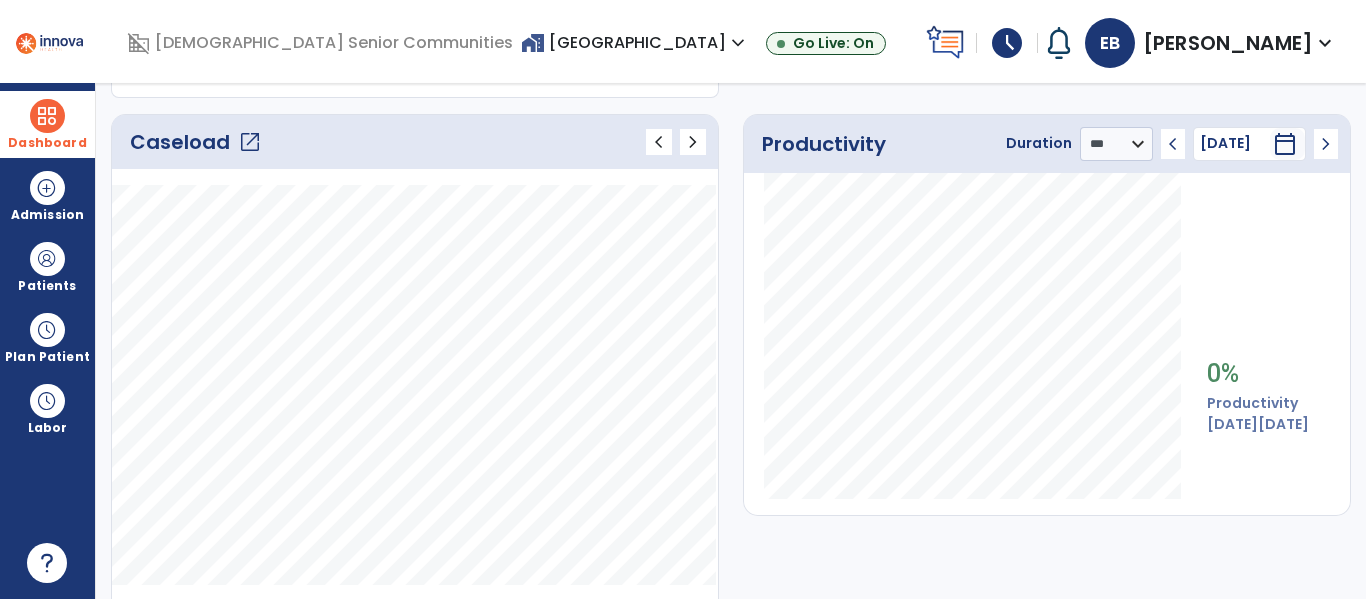 click on "calendar_today" at bounding box center [1285, 144] 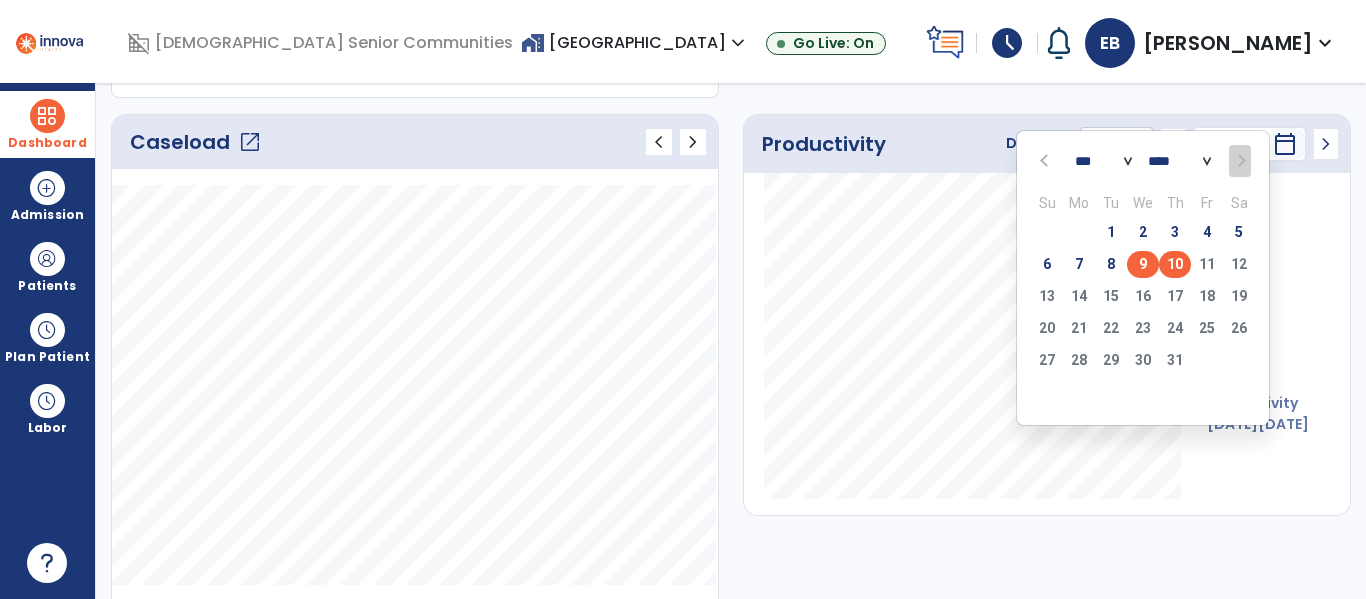 click on "9" at bounding box center [1143, 264] 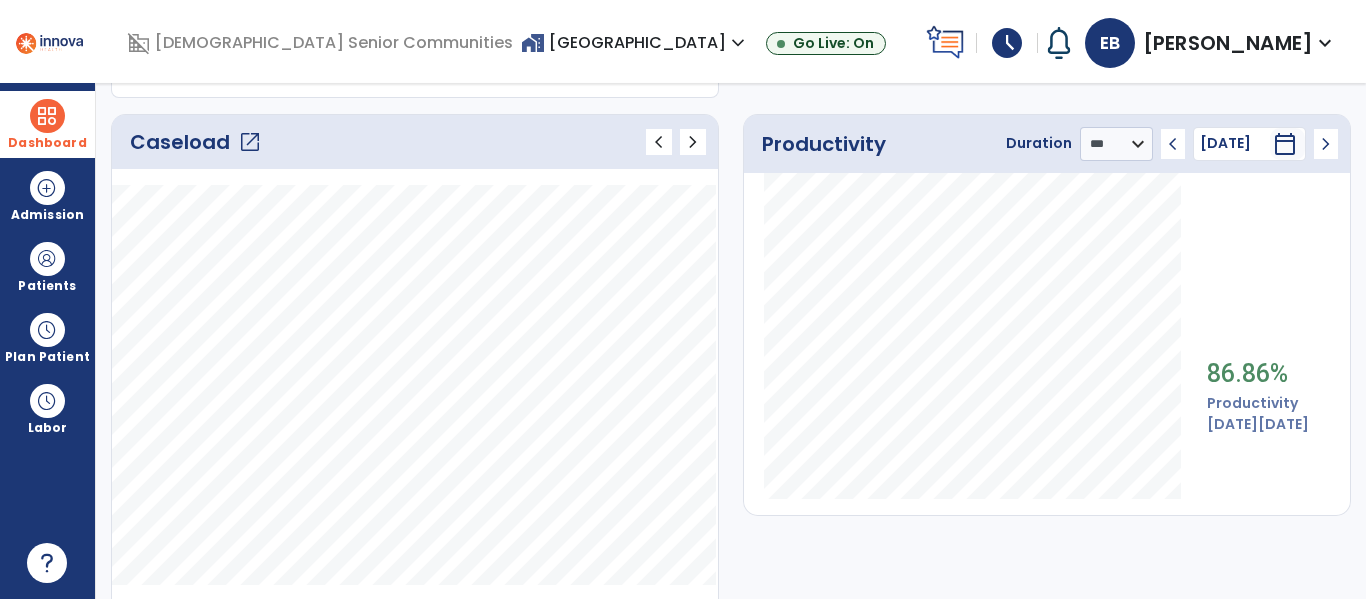 click on "chevron_left" 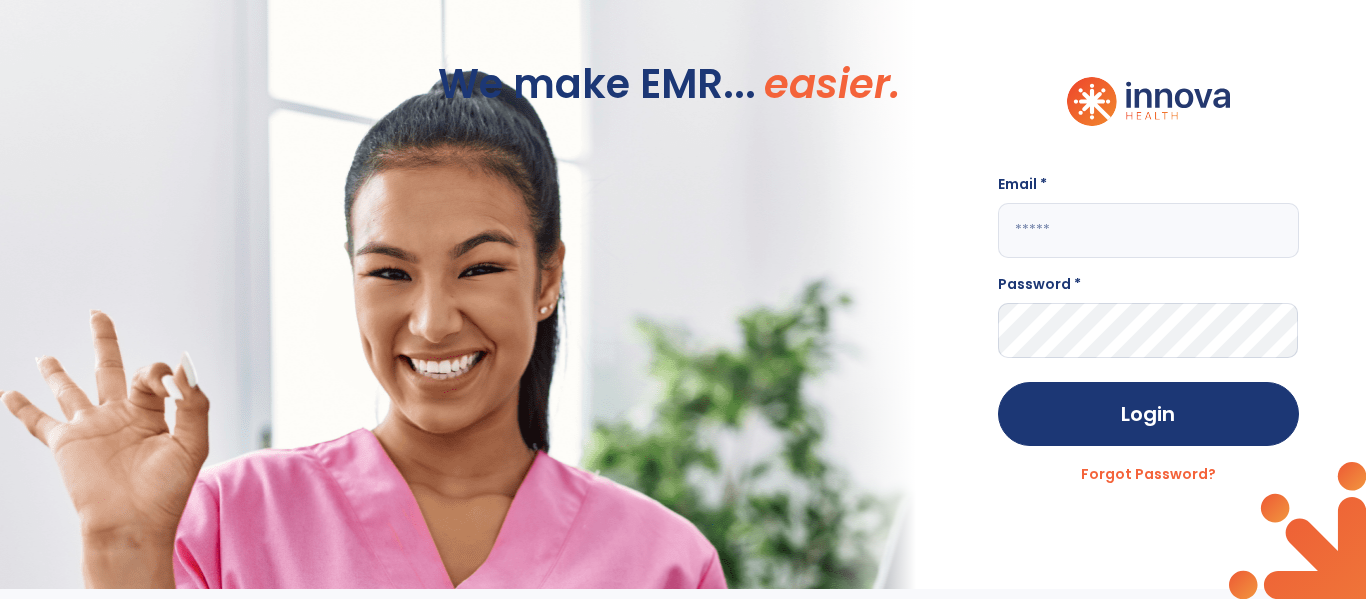 scroll, scrollTop: 0, scrollLeft: 0, axis: both 